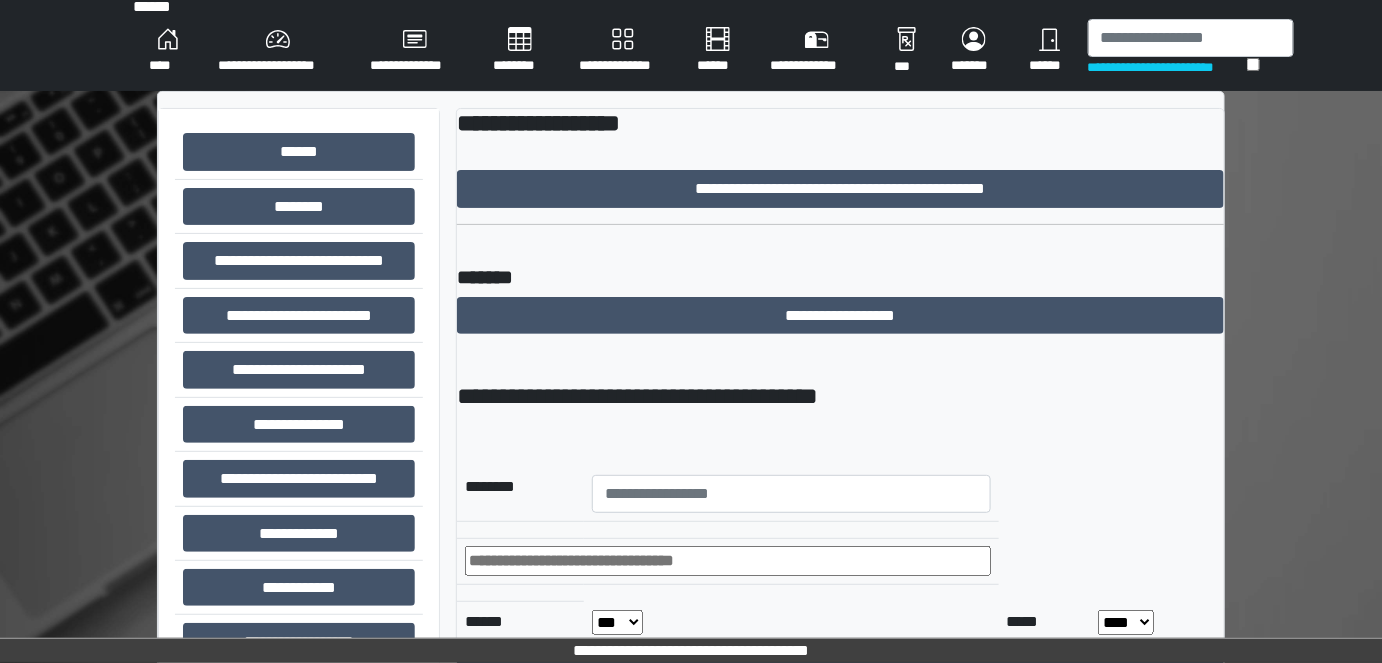 scroll, scrollTop: 0, scrollLeft: 0, axis: both 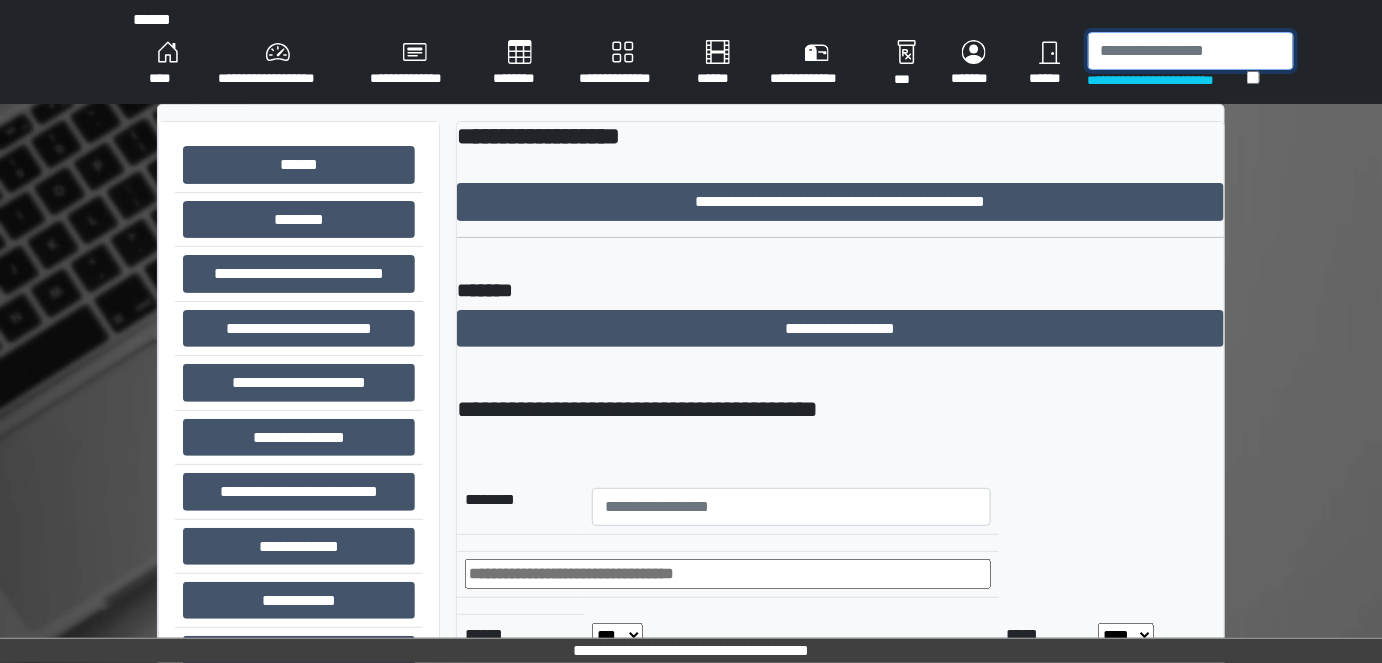 click at bounding box center [1191, 51] 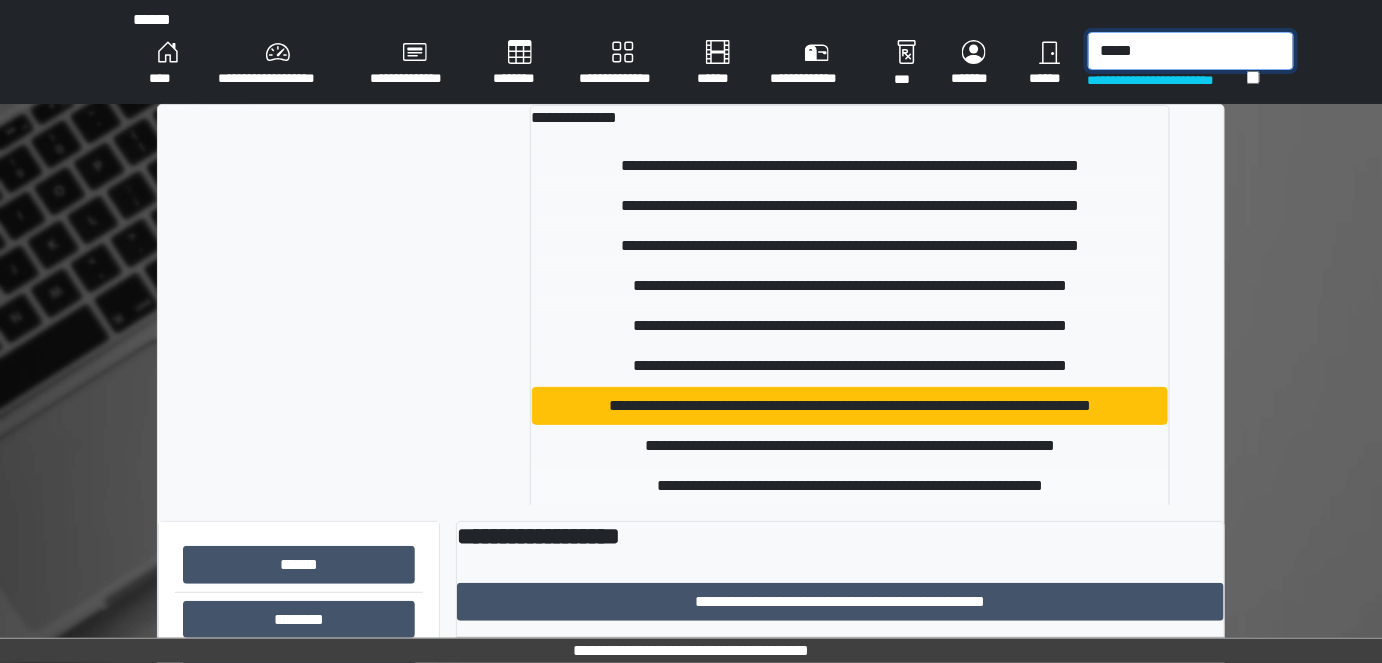 type on "*****" 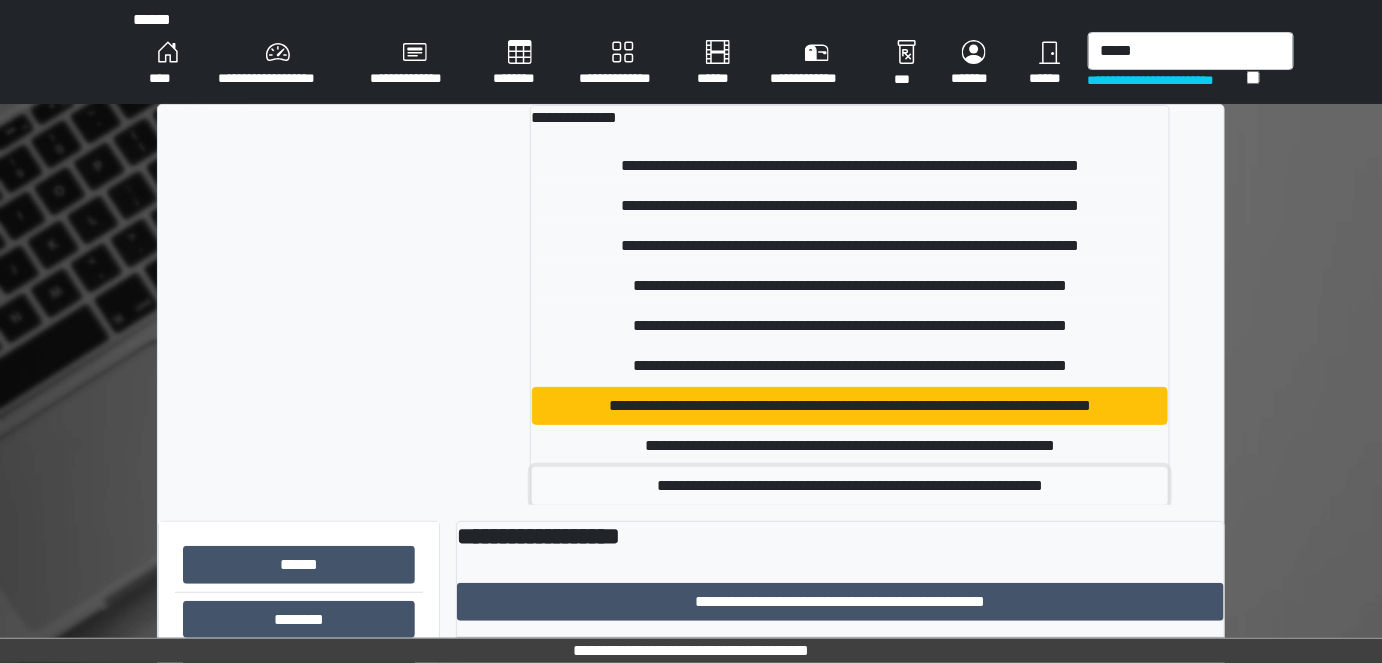 click on "**********" at bounding box center (849, 486) 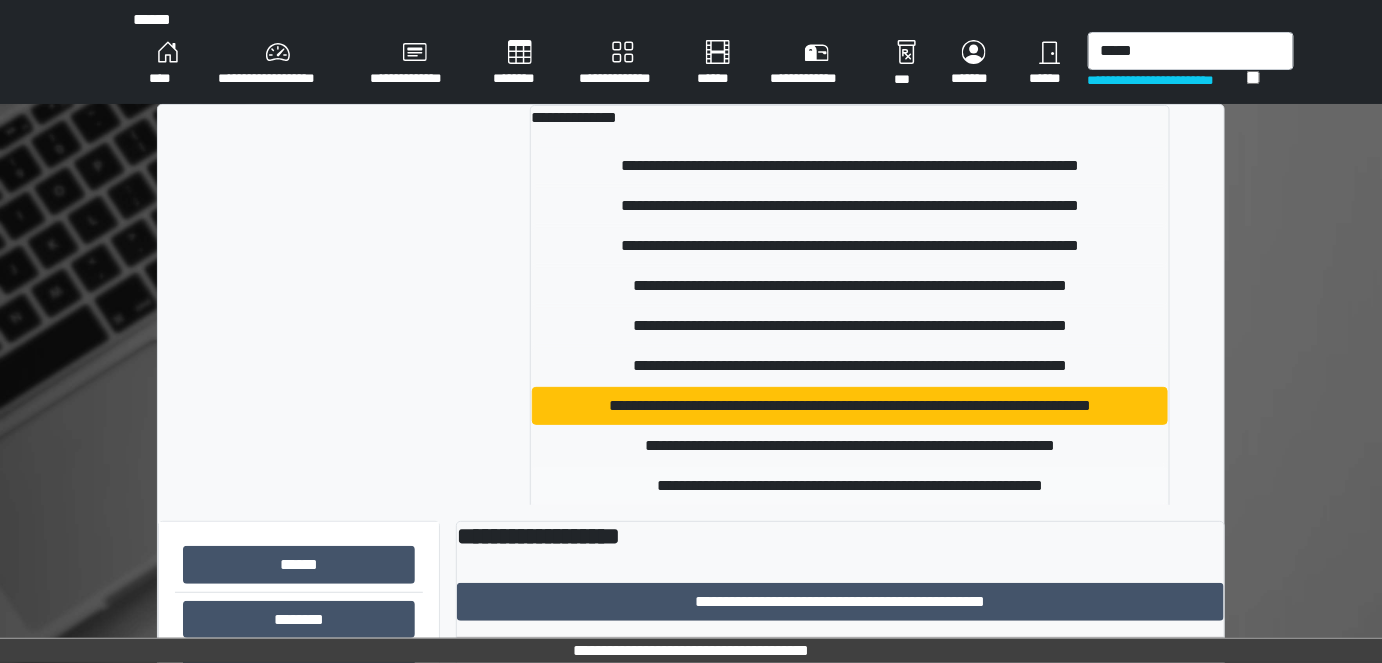 type 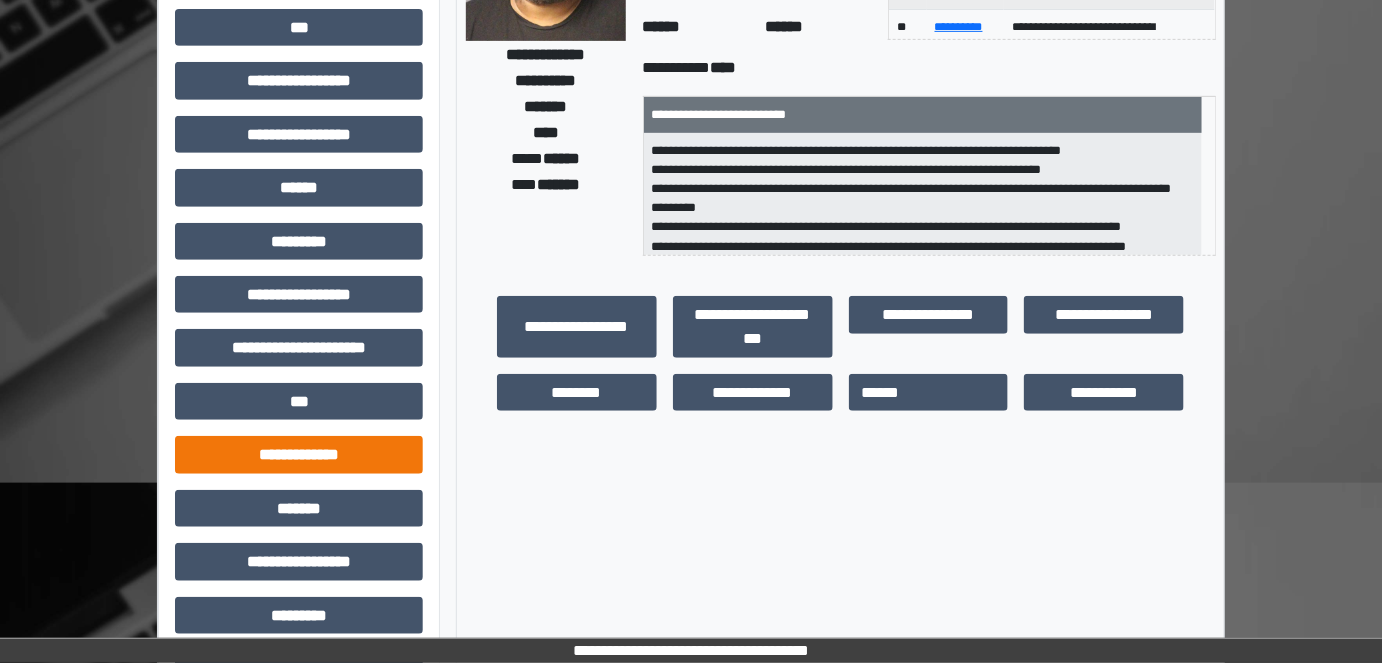 scroll, scrollTop: 454, scrollLeft: 0, axis: vertical 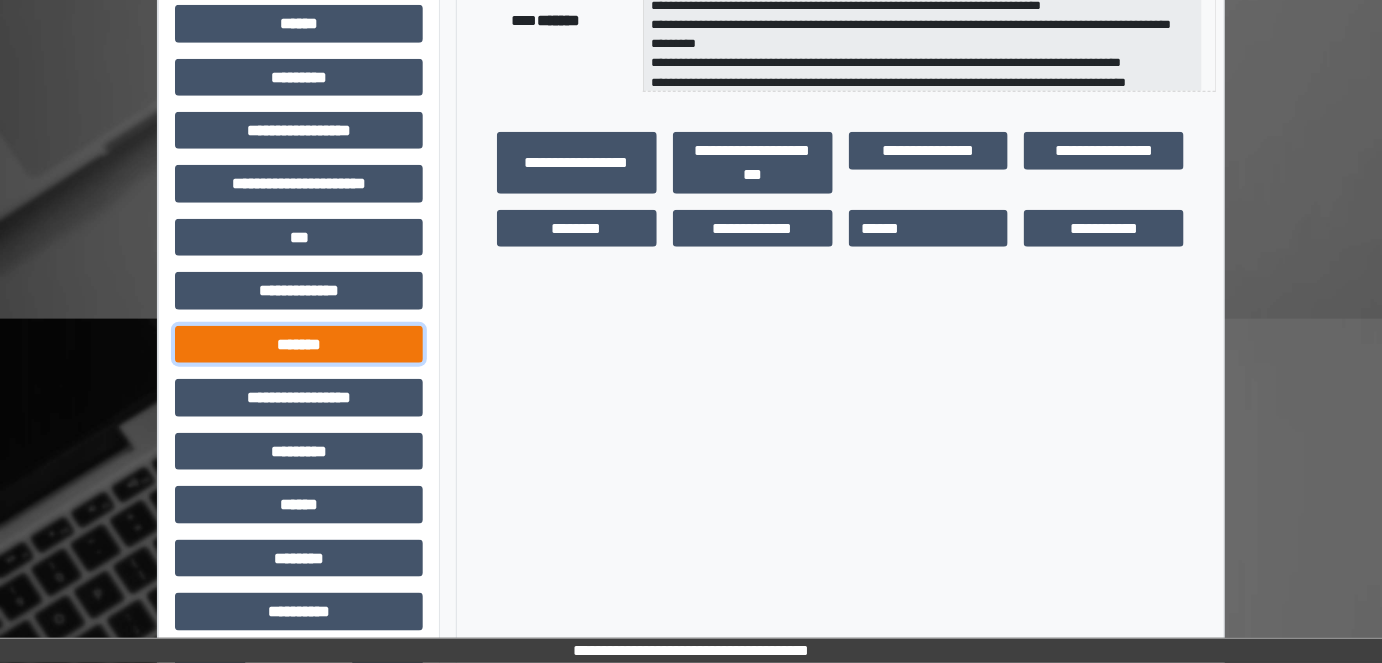 click on "*******" at bounding box center (299, 344) 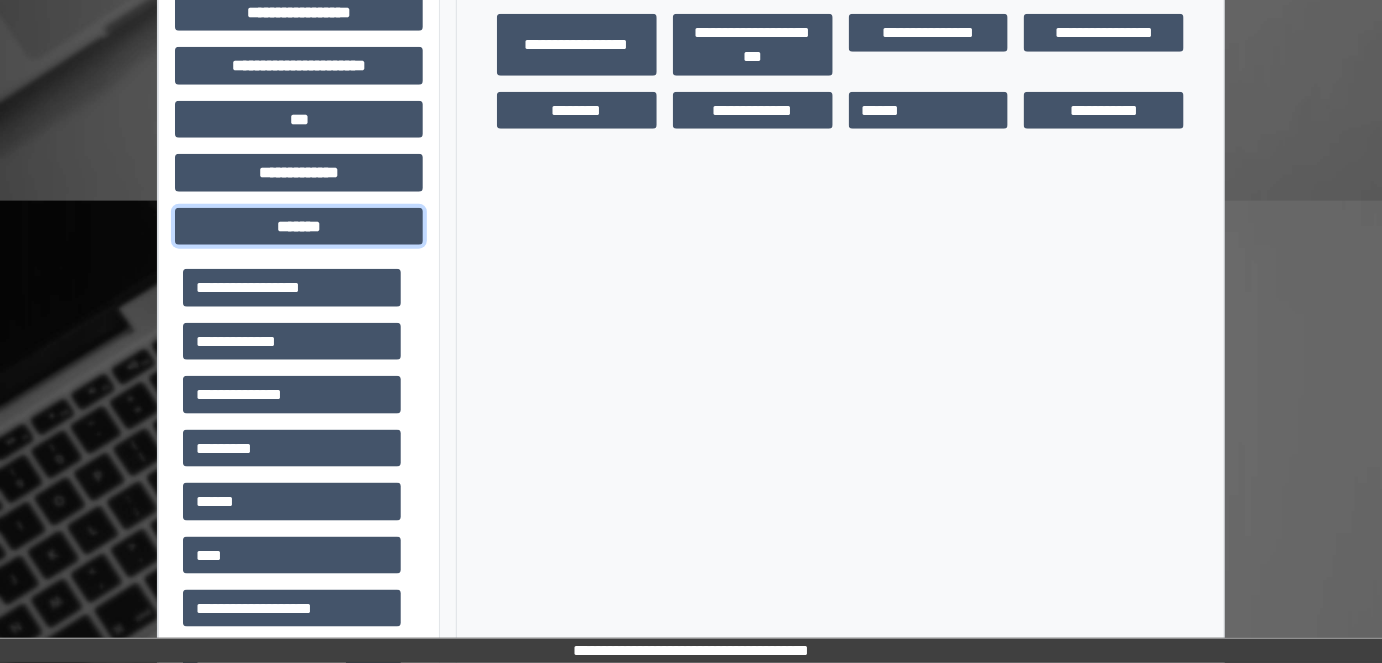 scroll, scrollTop: 727, scrollLeft: 0, axis: vertical 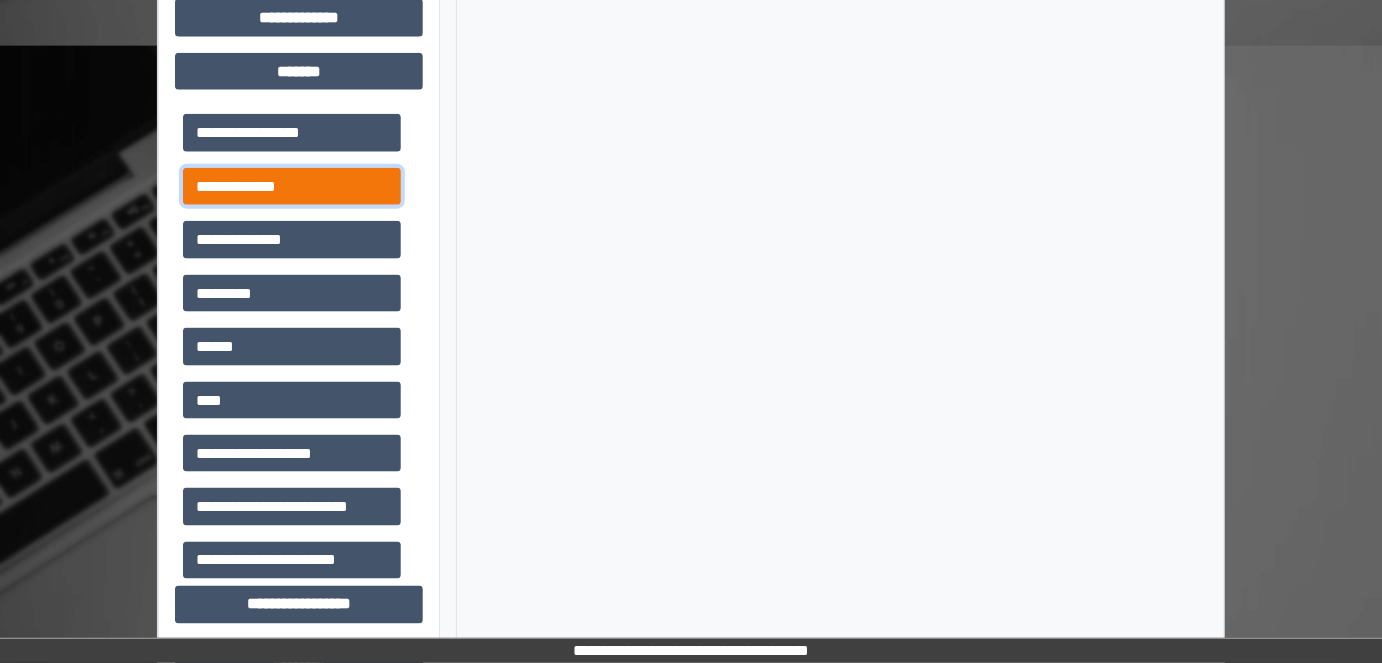 click on "**********" at bounding box center (292, 186) 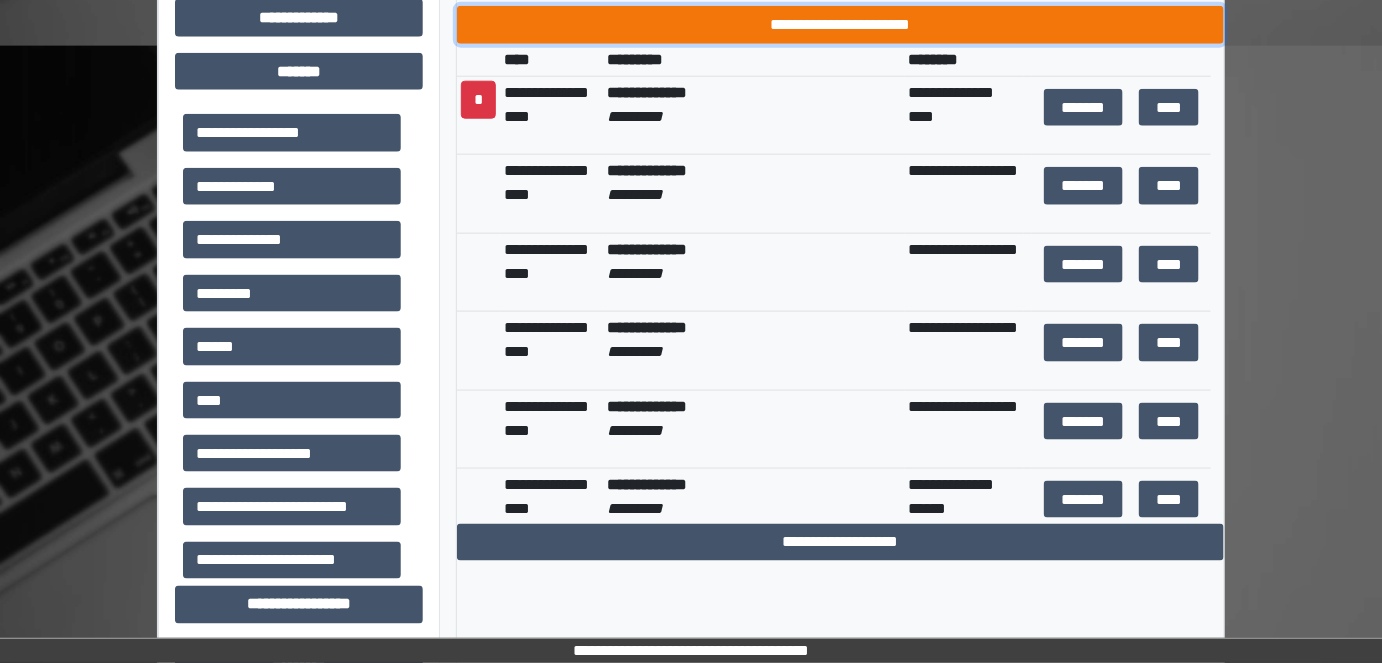 click on "**********" at bounding box center [841, 24] 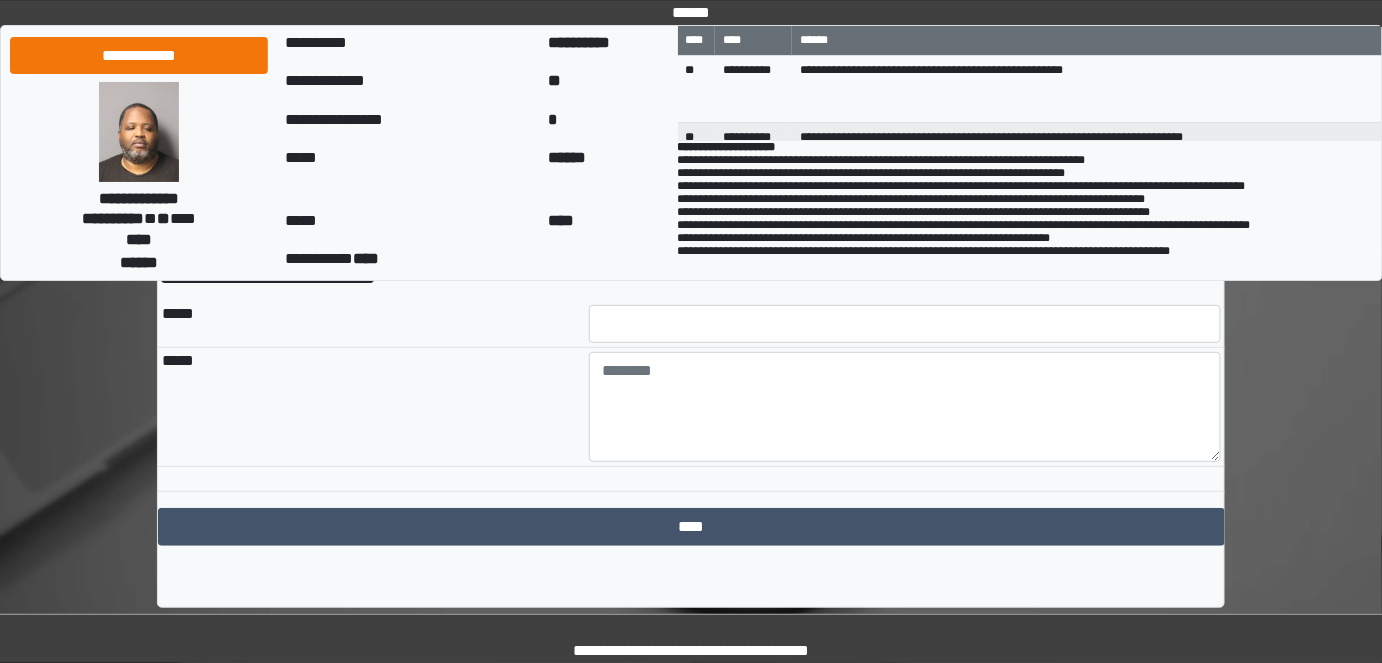 scroll, scrollTop: 146, scrollLeft: 0, axis: vertical 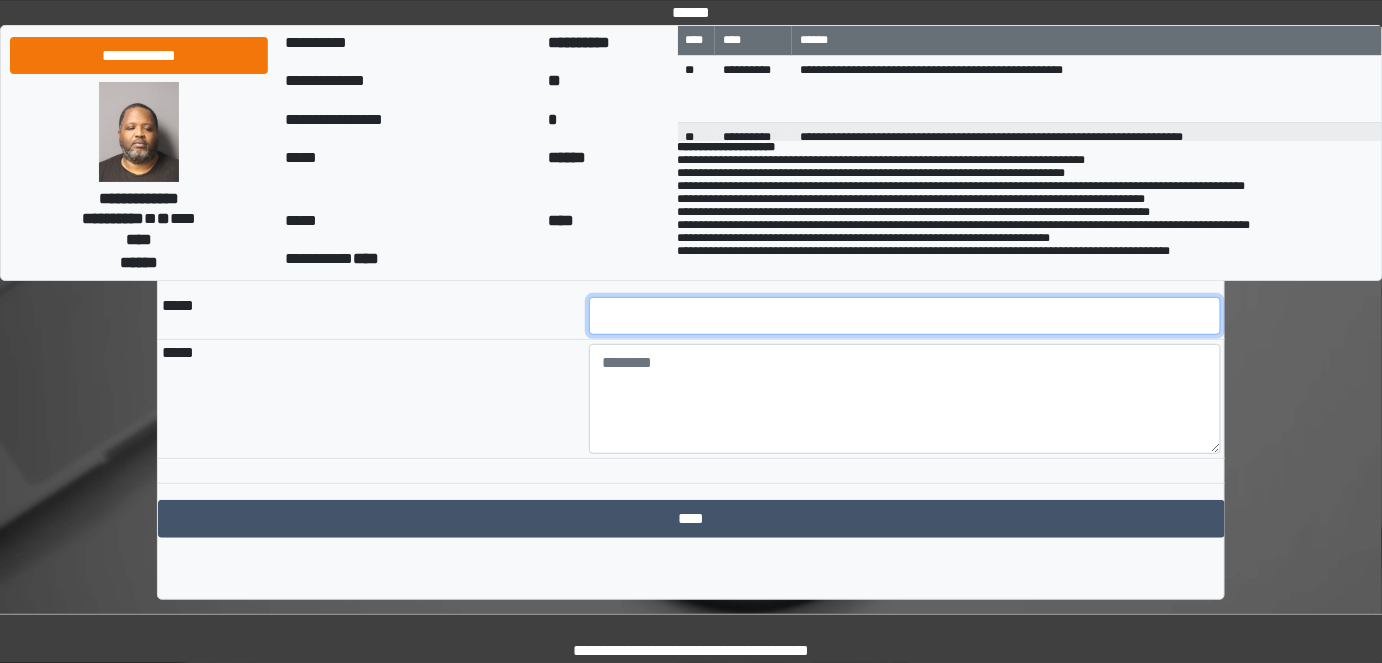 click at bounding box center [905, 316] 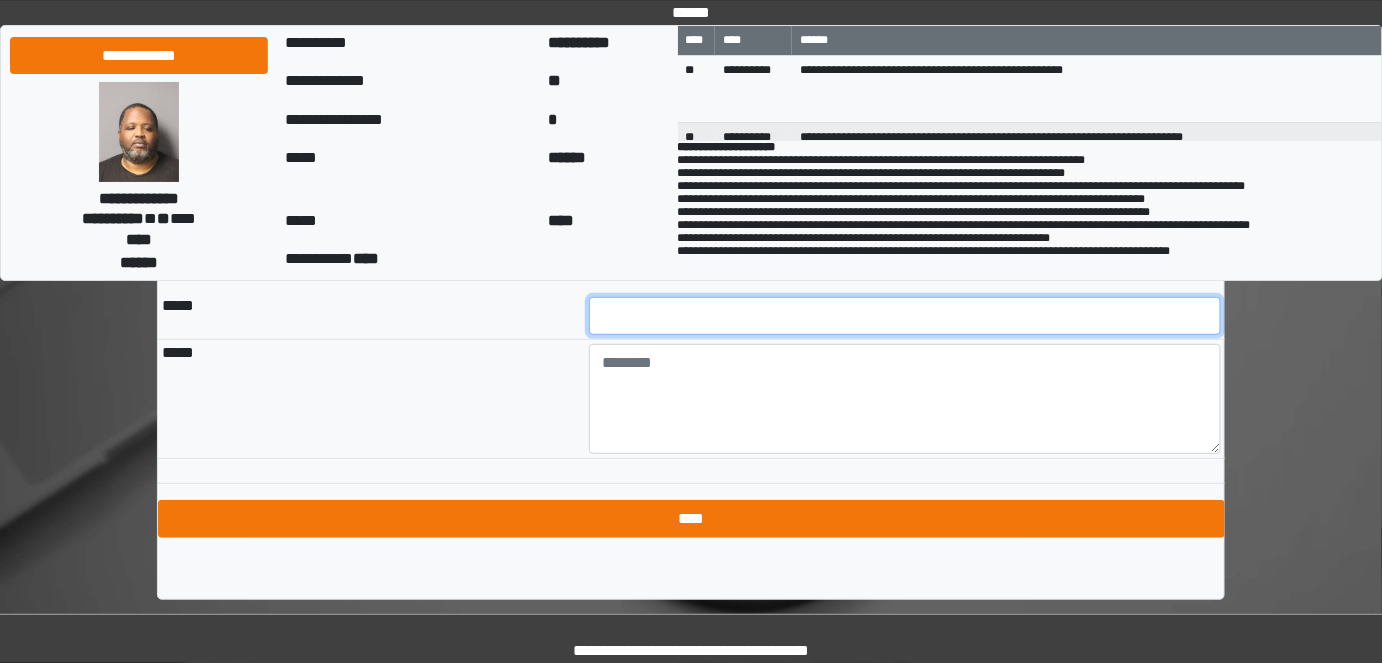 type on "***" 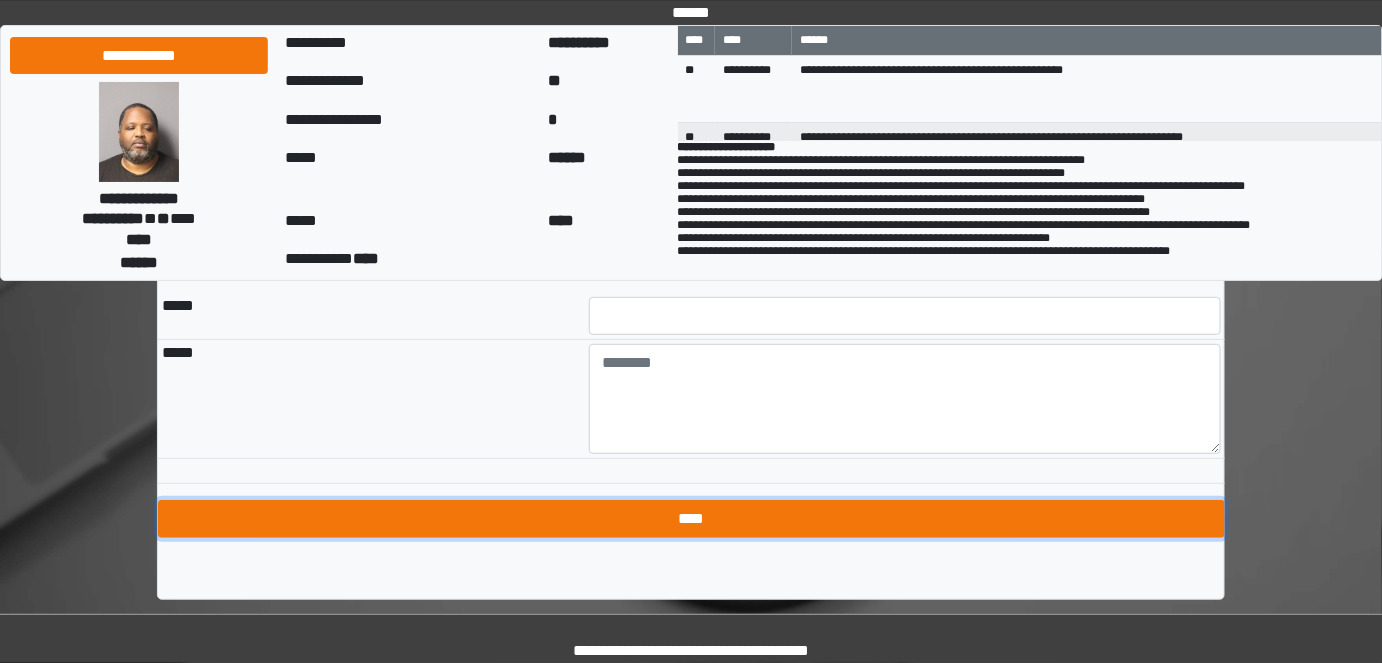 click on "****" at bounding box center [691, 519] 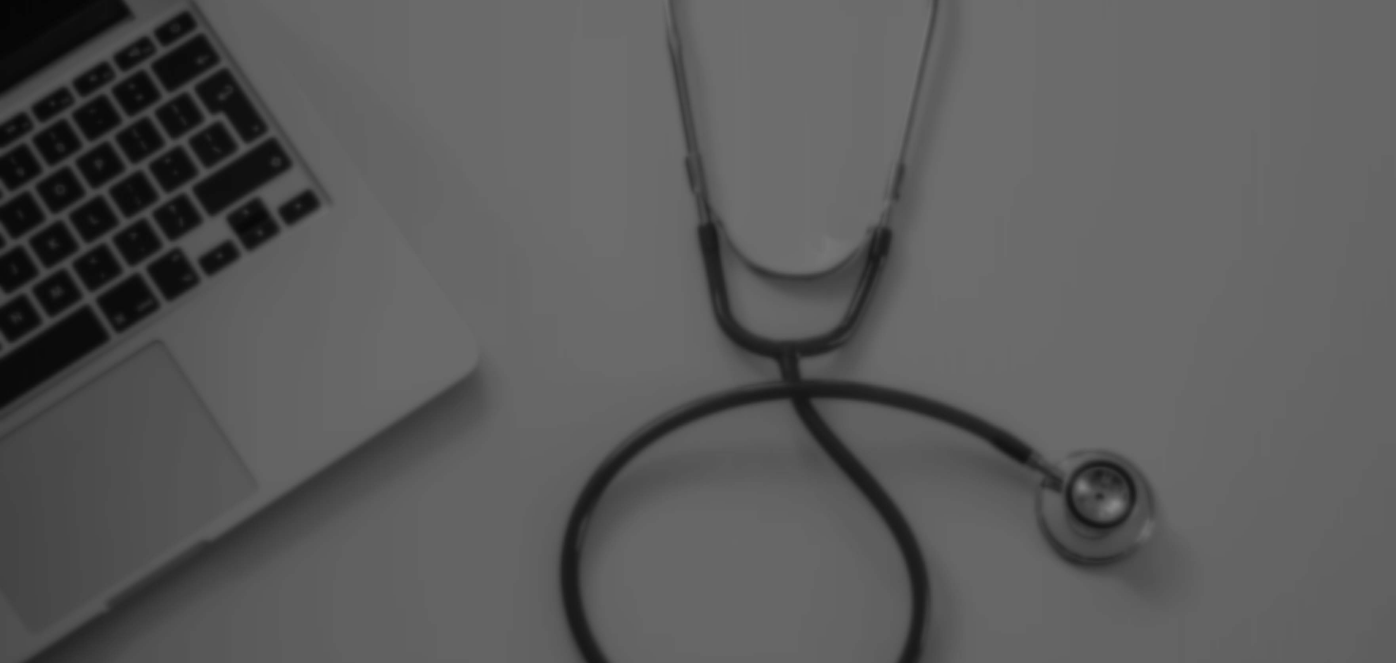scroll, scrollTop: 0, scrollLeft: 0, axis: both 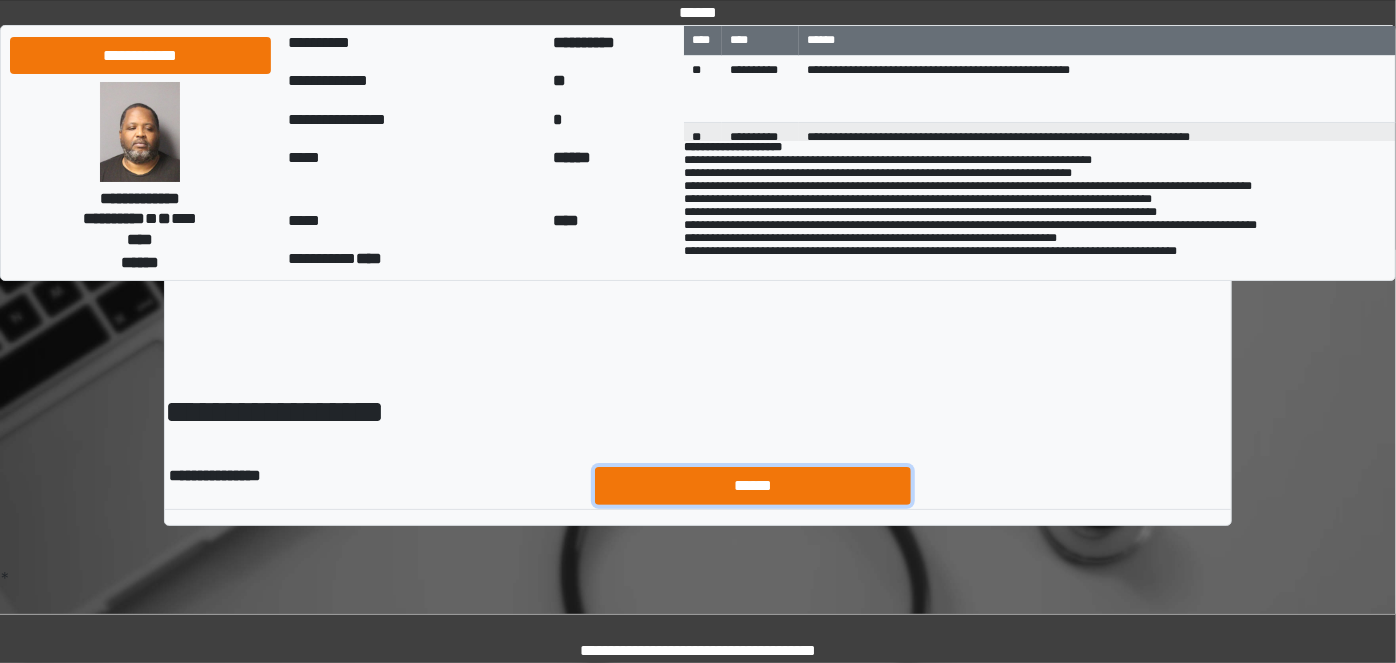 click on "******" at bounding box center [753, 485] 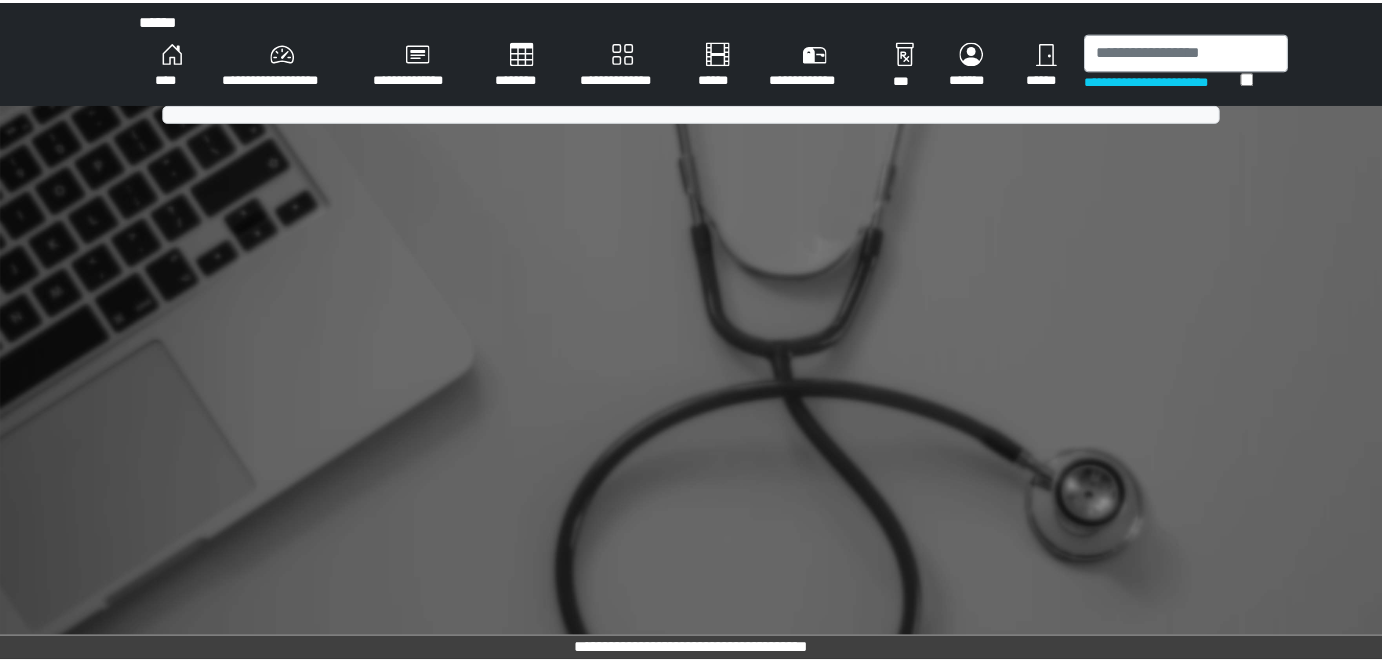 scroll, scrollTop: 0, scrollLeft: 0, axis: both 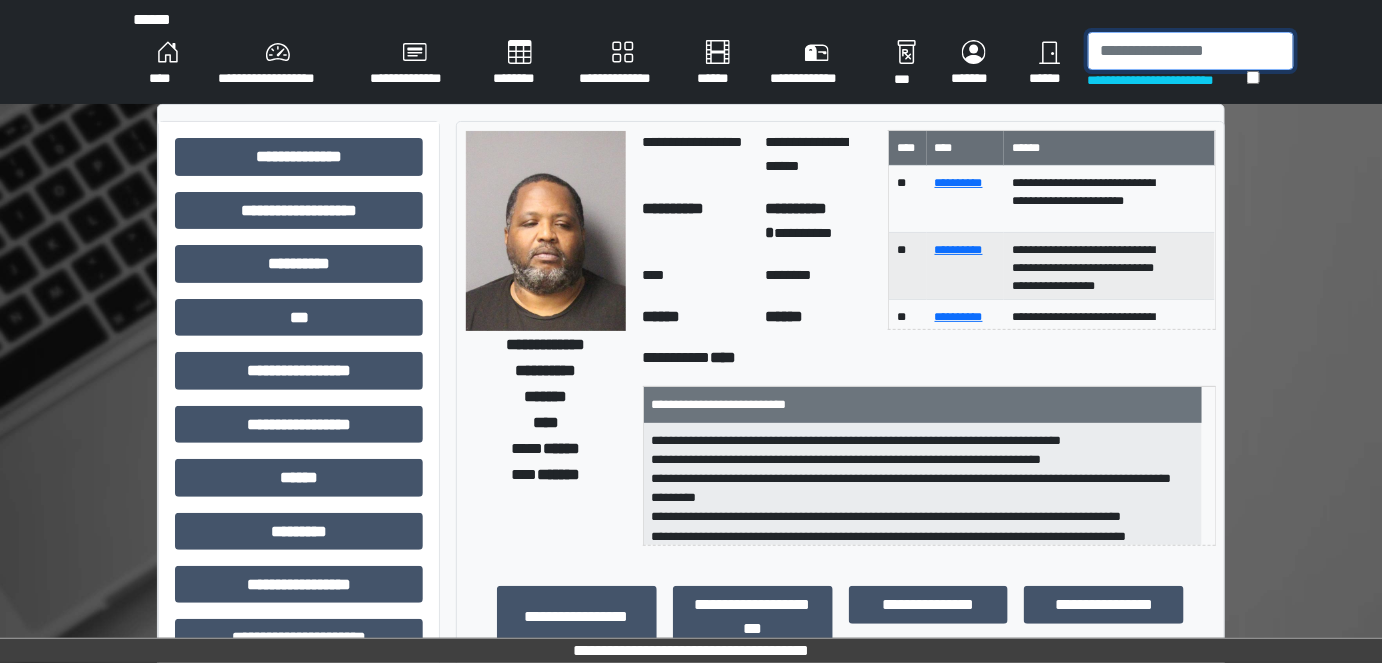 click at bounding box center (1191, 51) 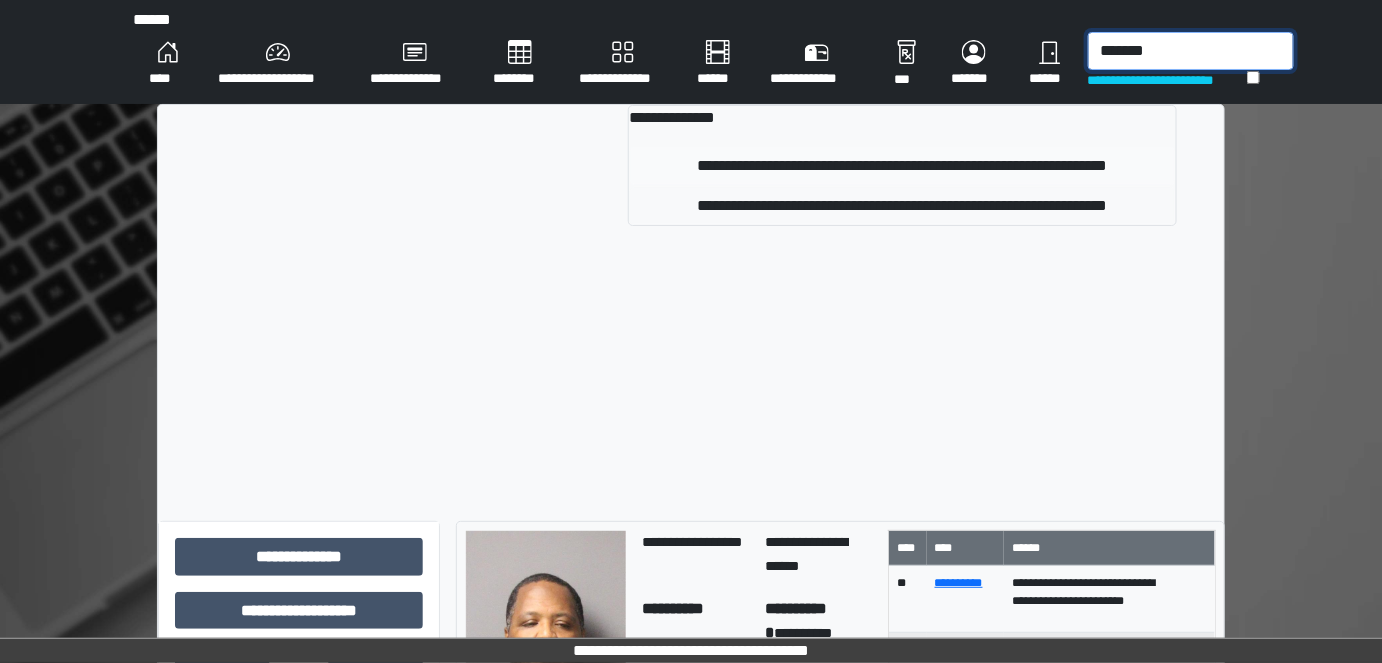 type on "*******" 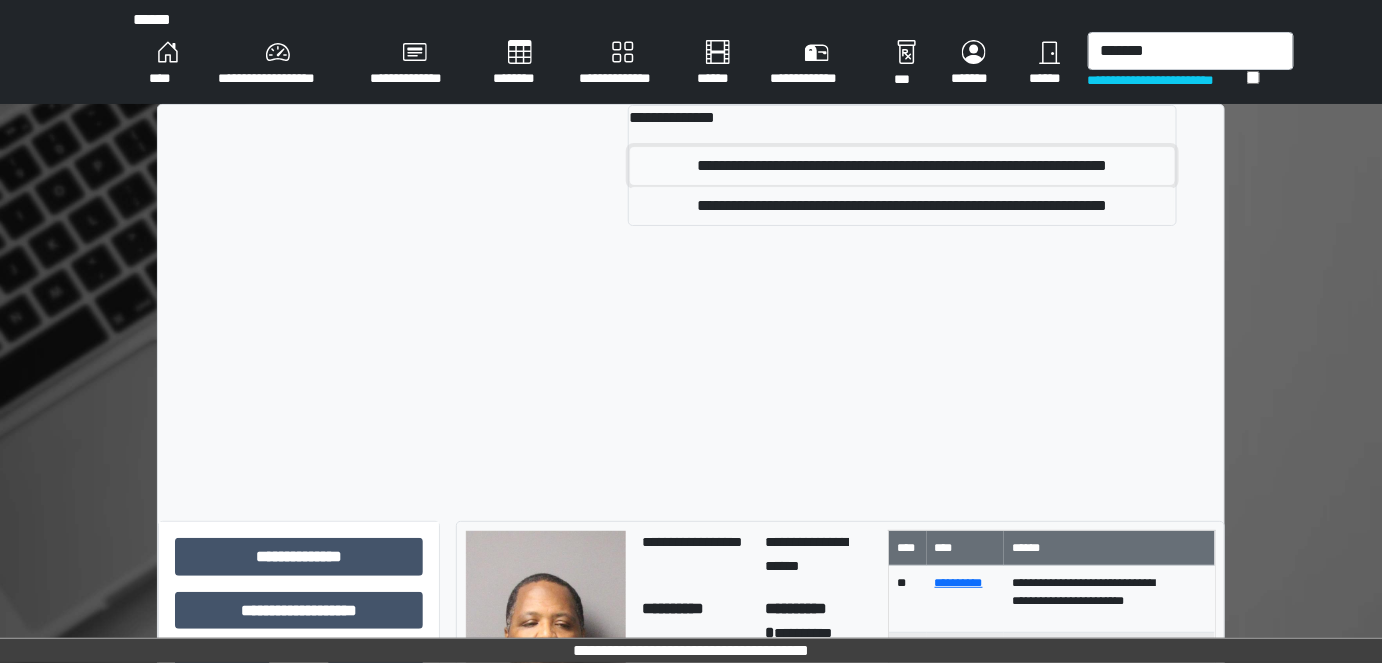 click on "**********" at bounding box center (902, 166) 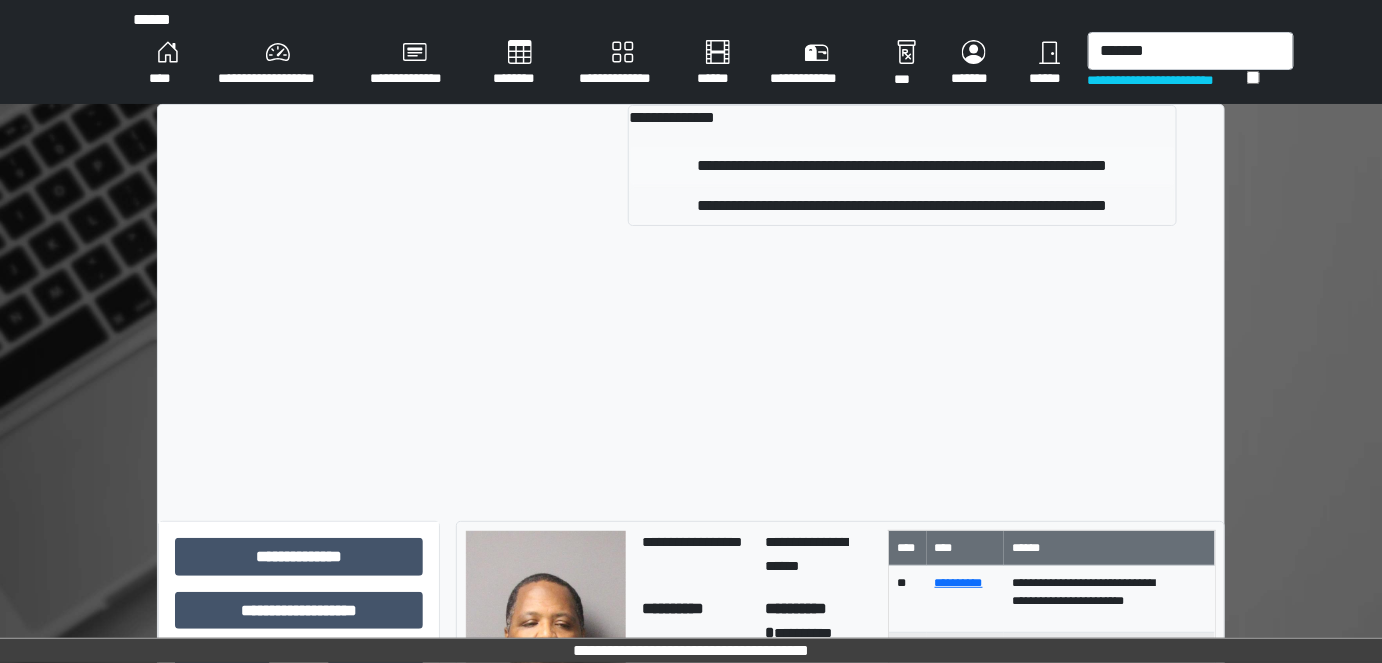 type 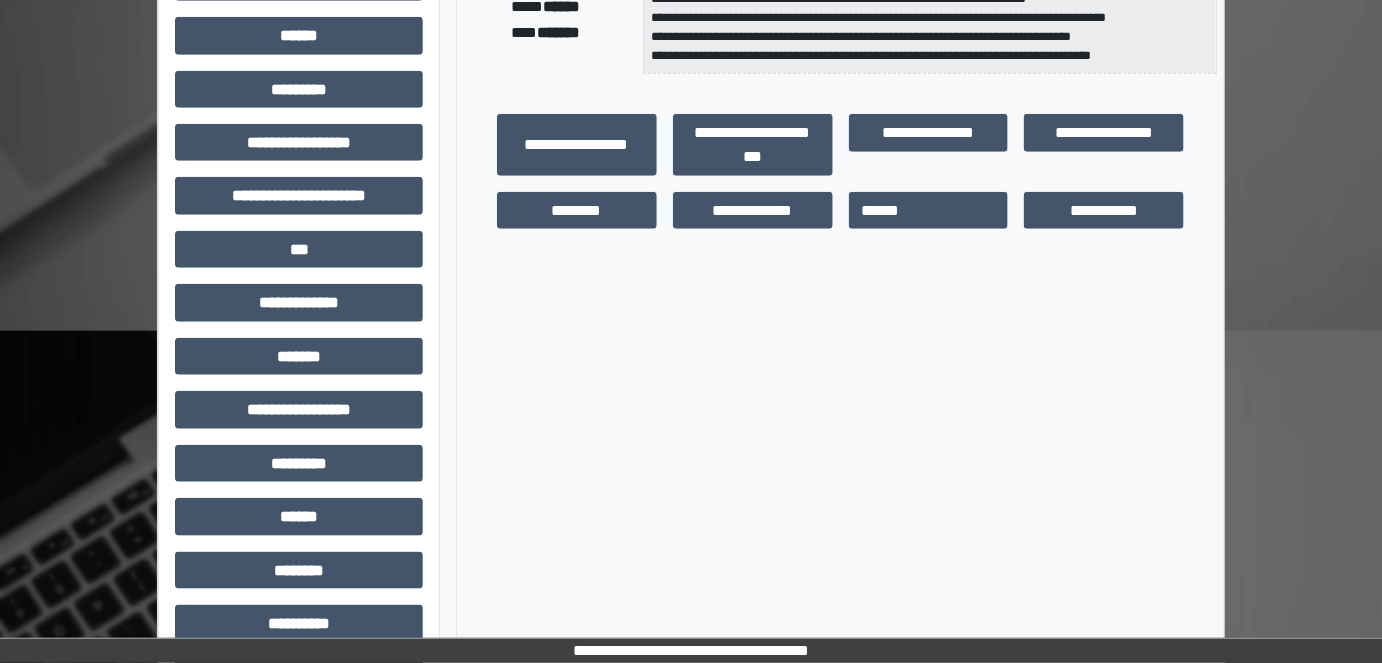 scroll, scrollTop: 454, scrollLeft: 0, axis: vertical 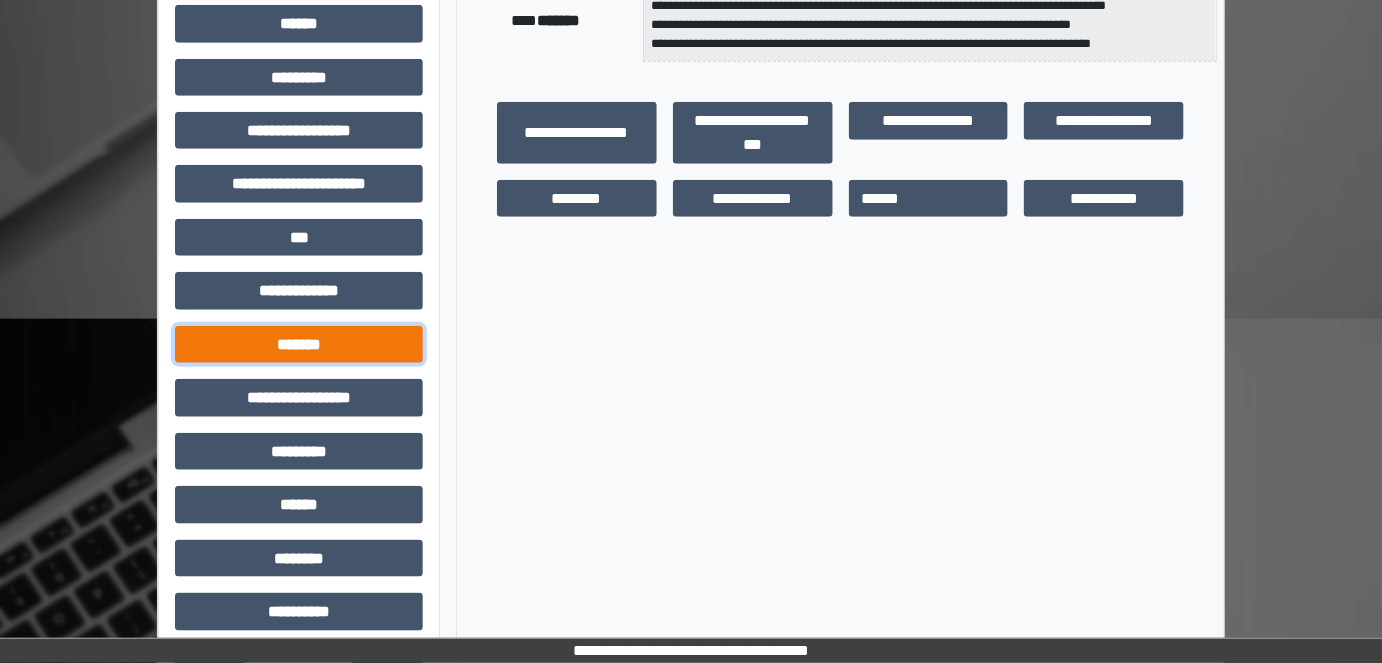 click on "*******" at bounding box center (299, 344) 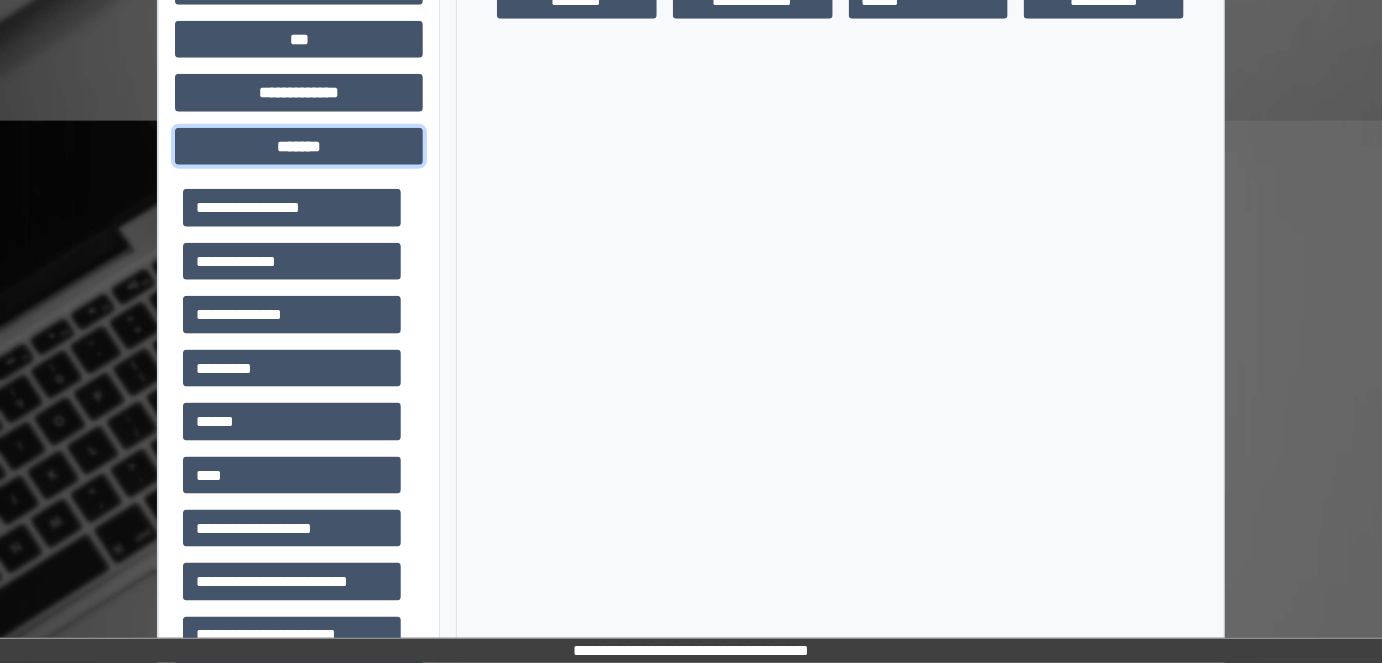 scroll, scrollTop: 727, scrollLeft: 0, axis: vertical 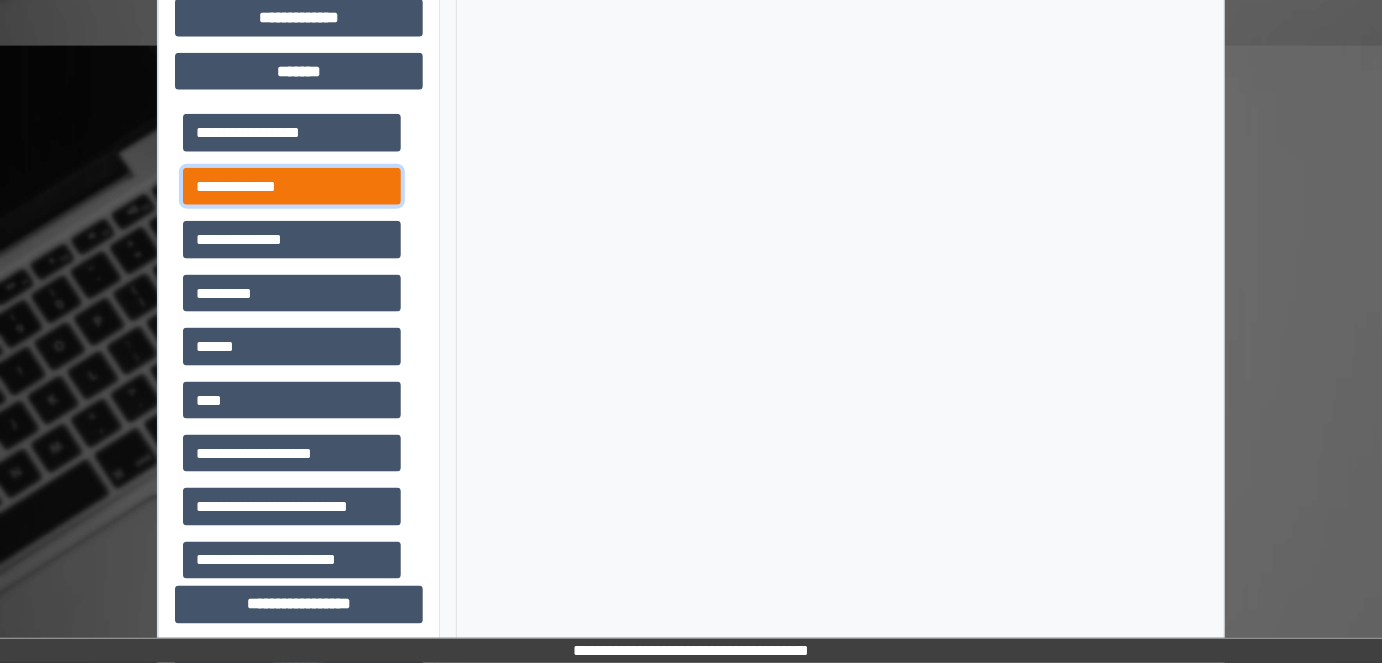 click on "**********" at bounding box center (292, 186) 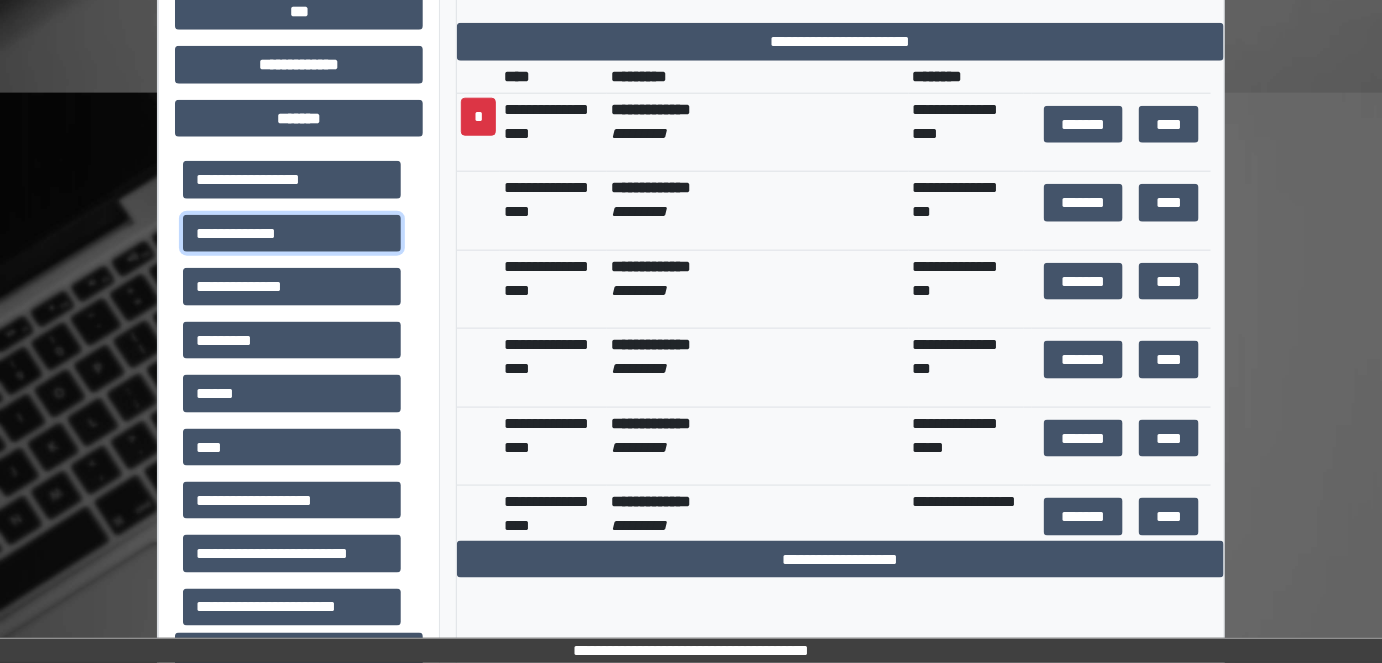 scroll, scrollTop: 636, scrollLeft: 0, axis: vertical 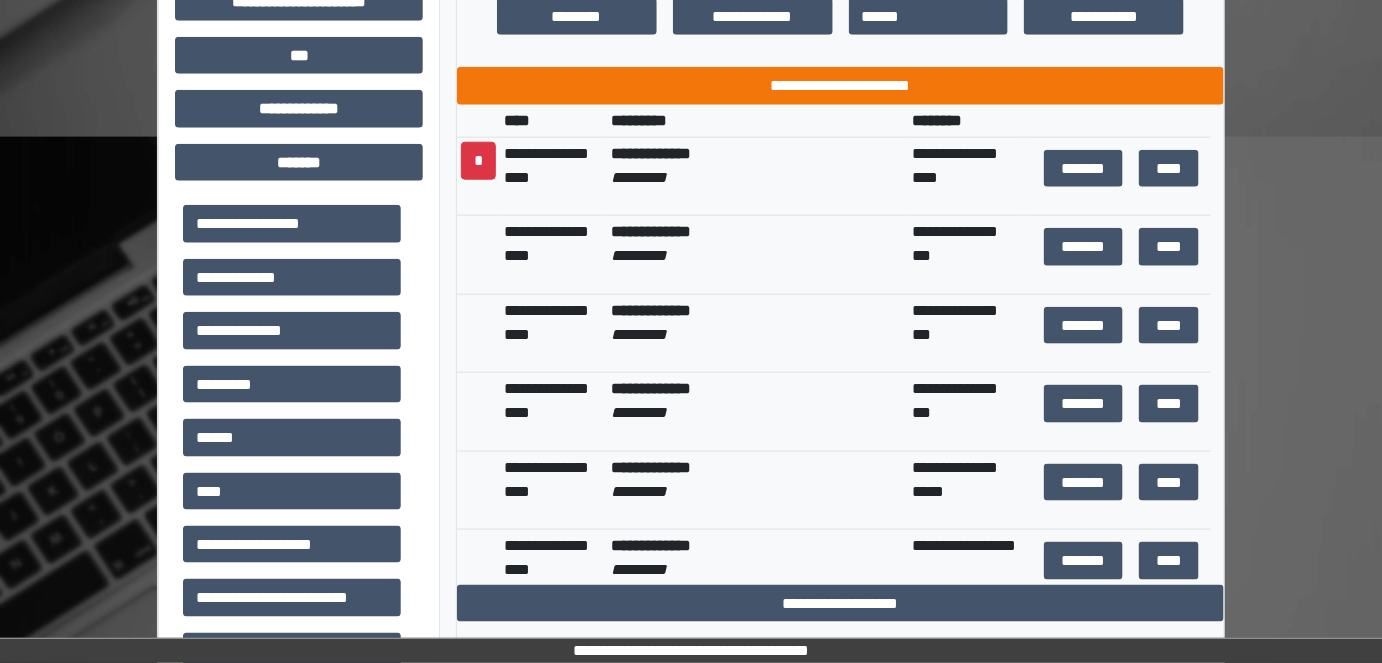 click on "**********" at bounding box center [840, 249] 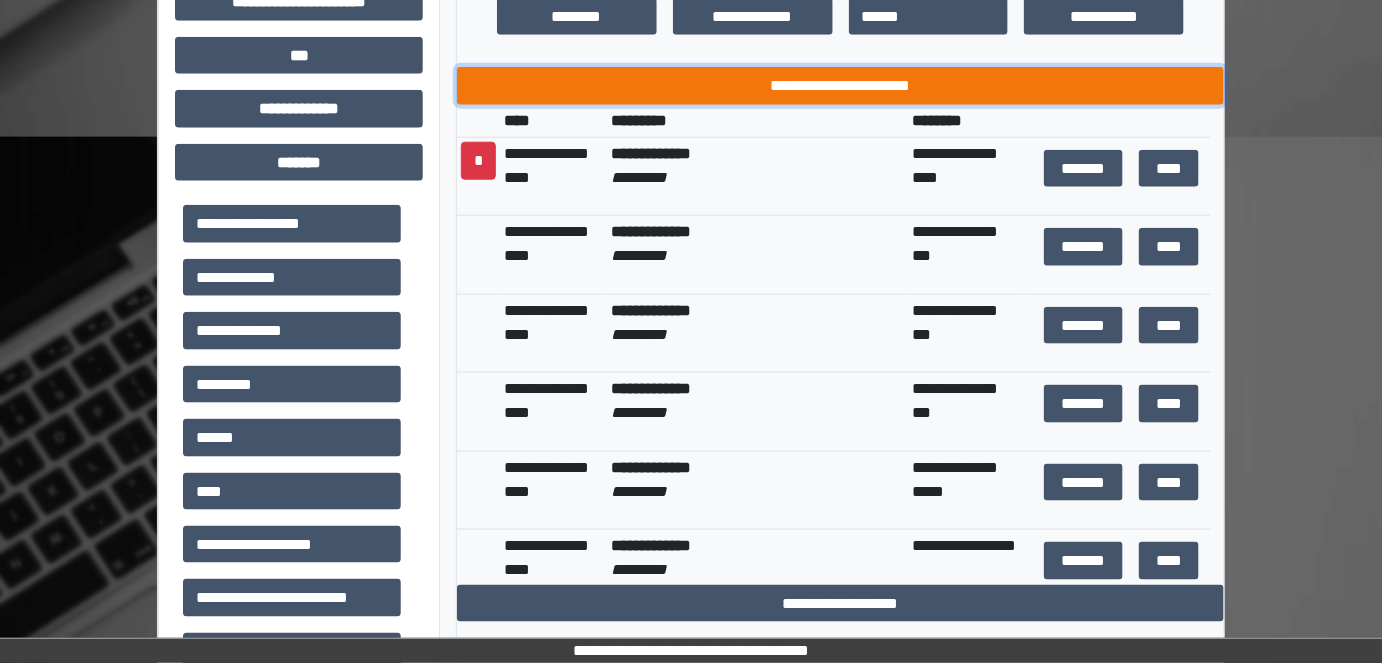 click on "**********" at bounding box center (841, 85) 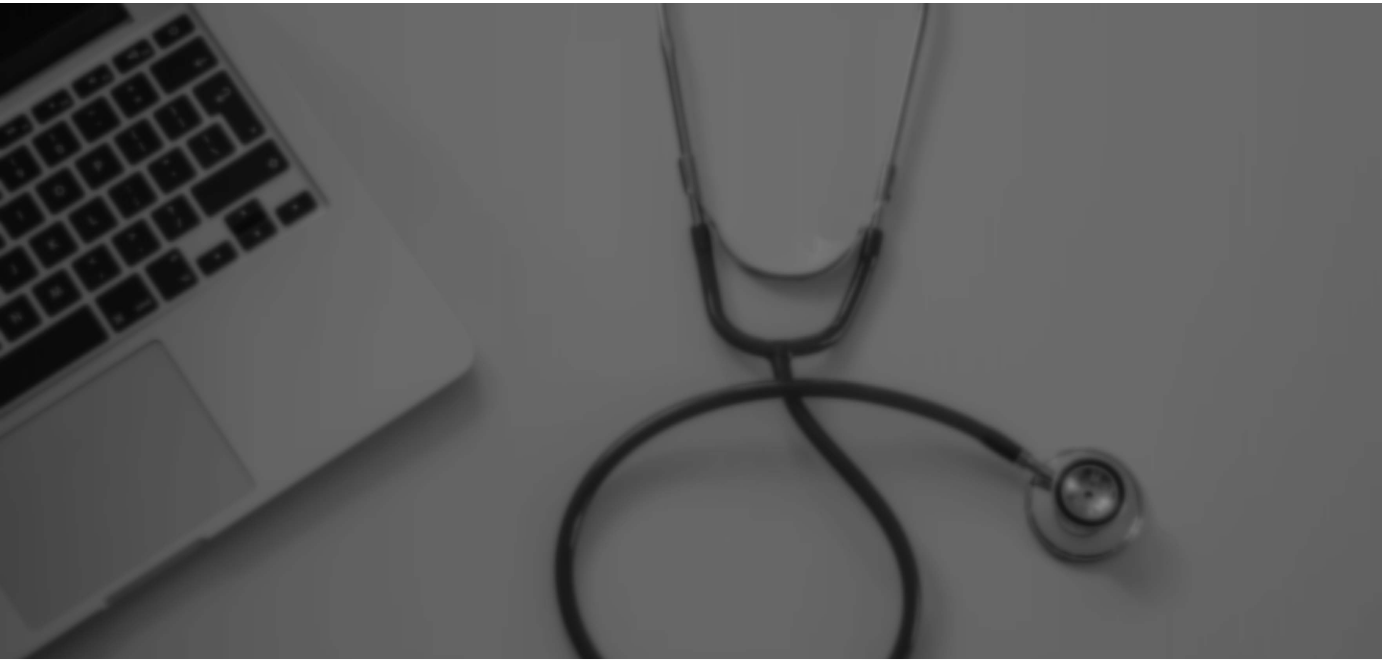 scroll, scrollTop: 0, scrollLeft: 0, axis: both 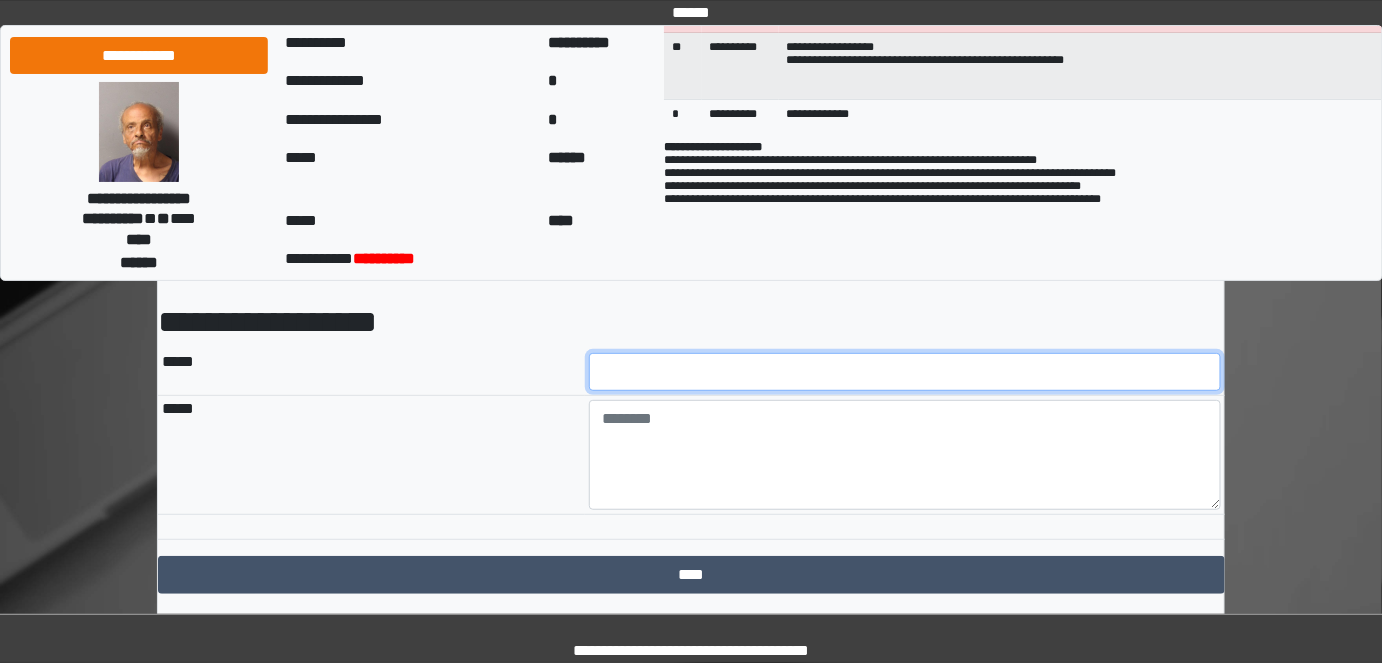 click at bounding box center [905, 372] 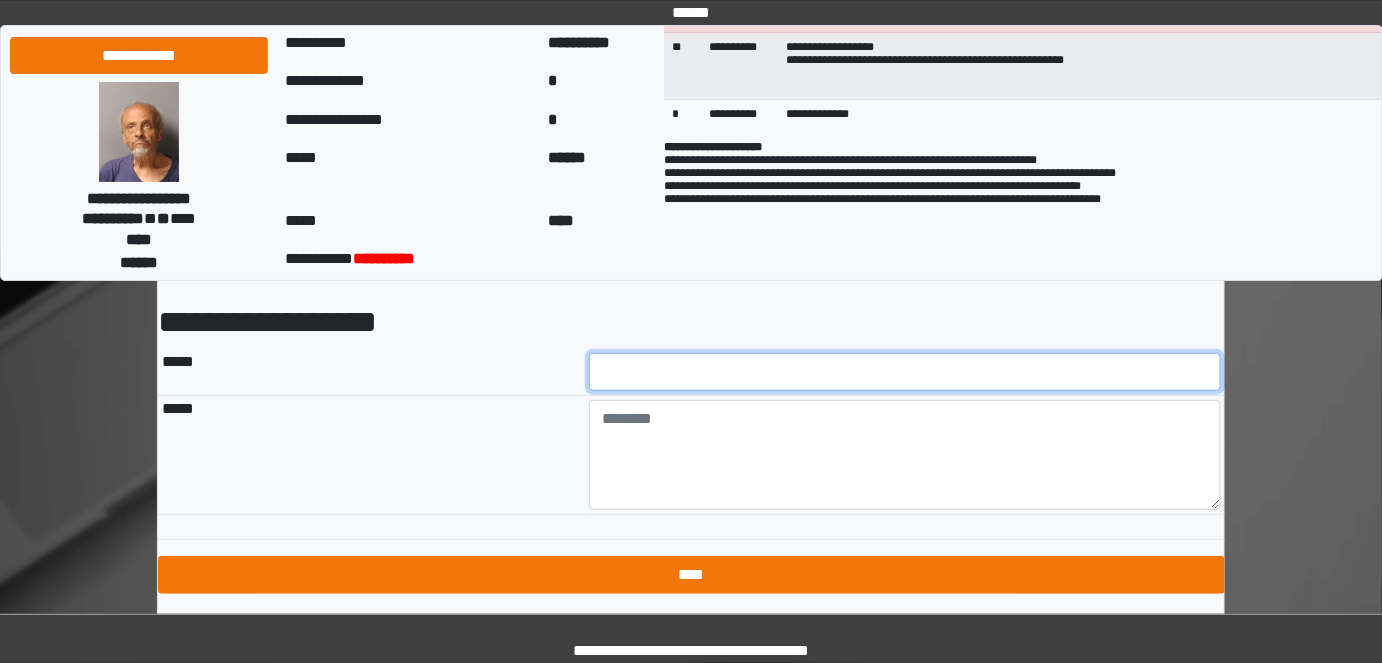 type on "***" 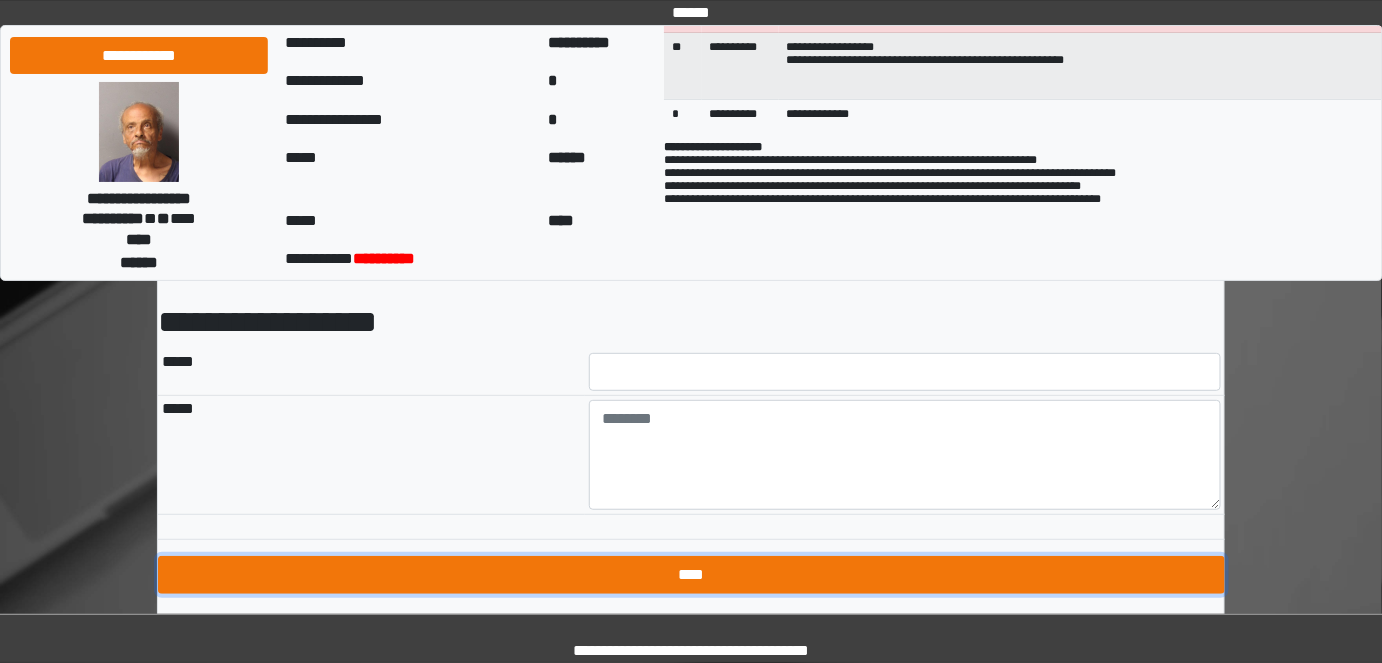 click on "****" at bounding box center (691, 575) 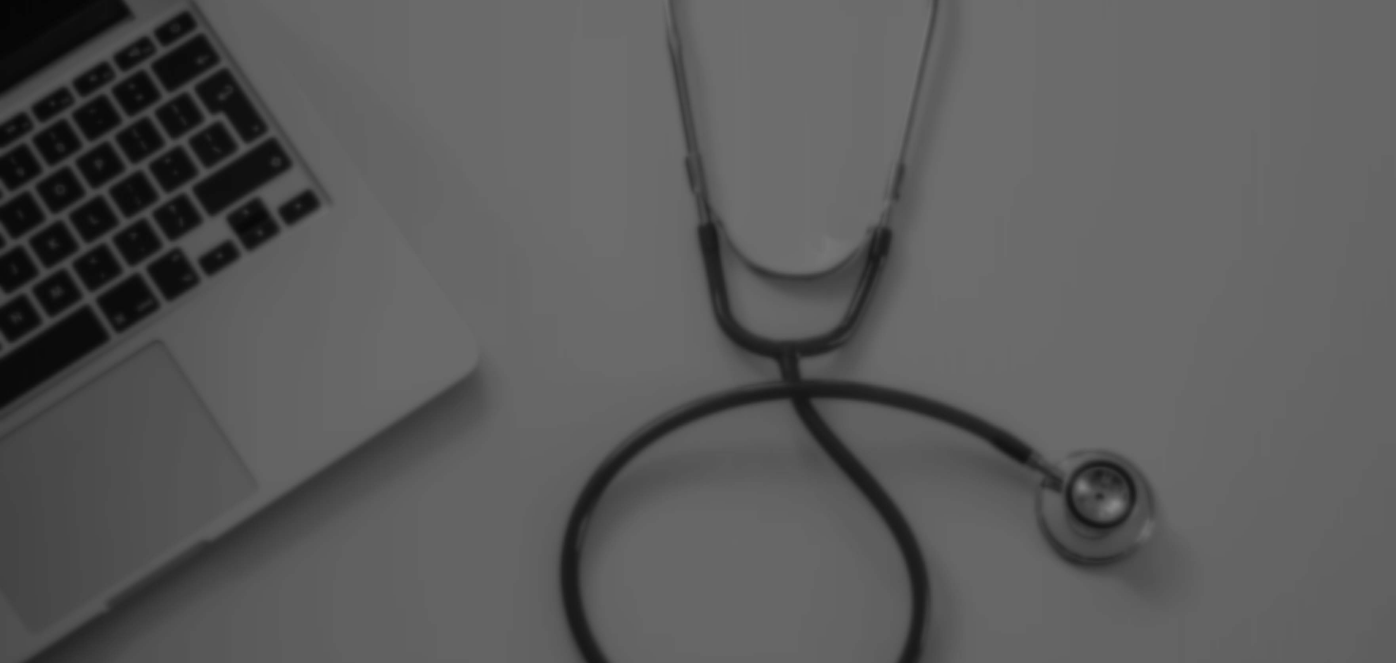 scroll, scrollTop: 0, scrollLeft: 0, axis: both 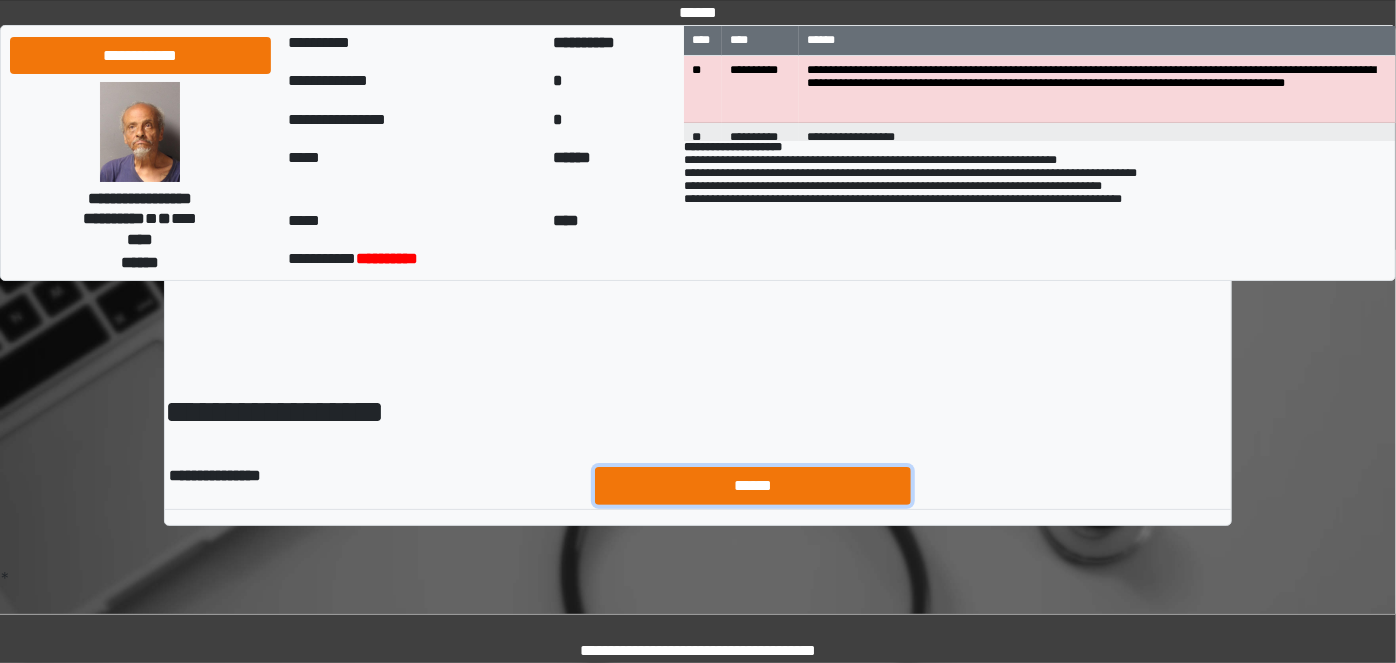 click on "******" at bounding box center (753, 485) 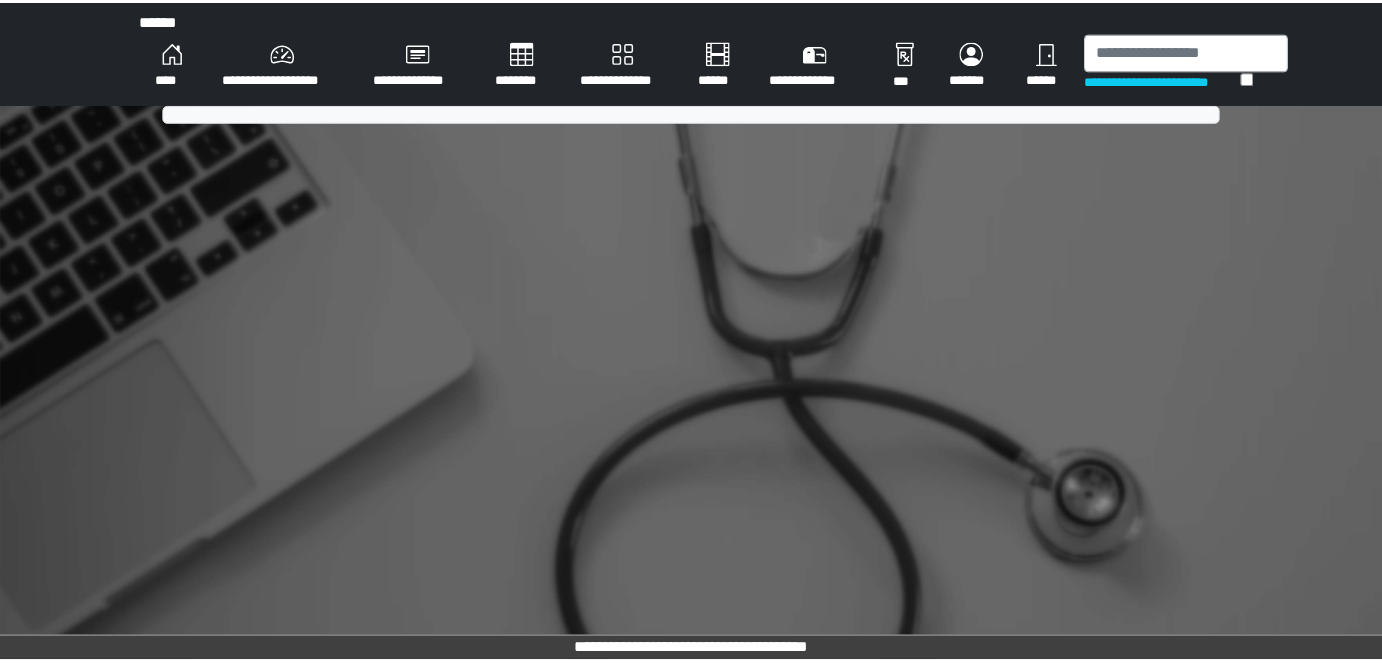 scroll, scrollTop: 0, scrollLeft: 0, axis: both 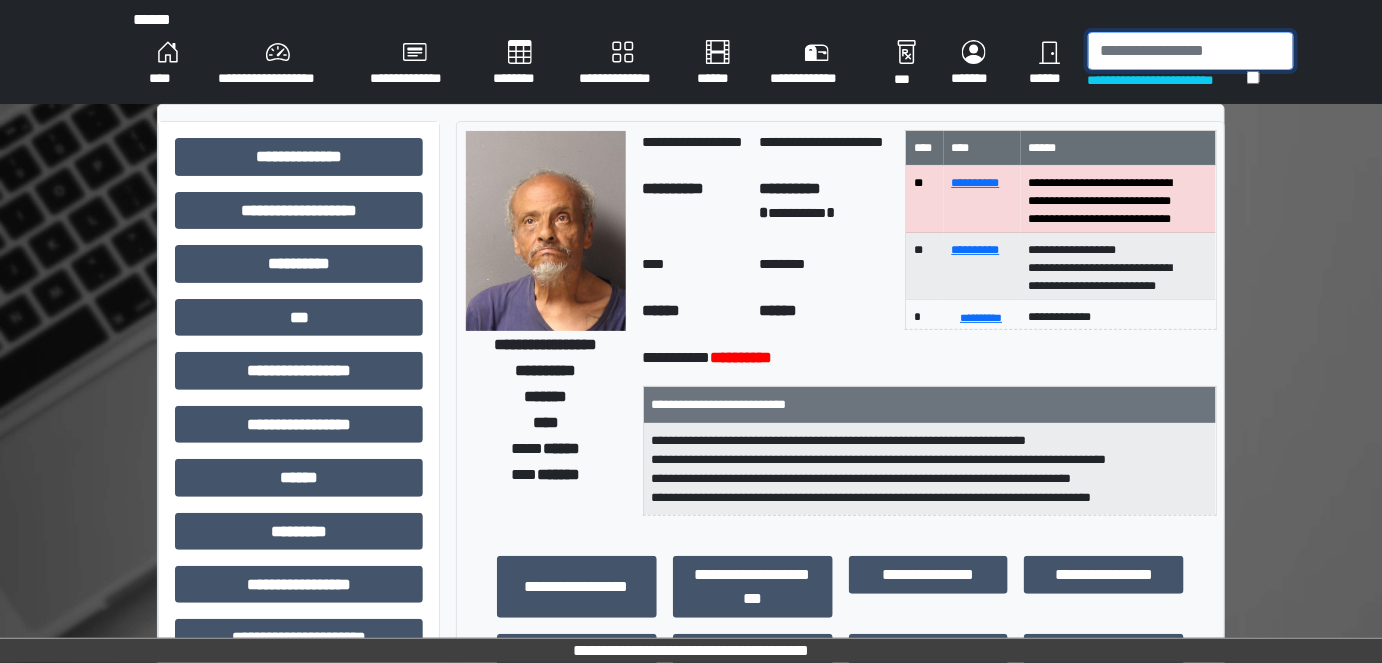 click at bounding box center (1191, 51) 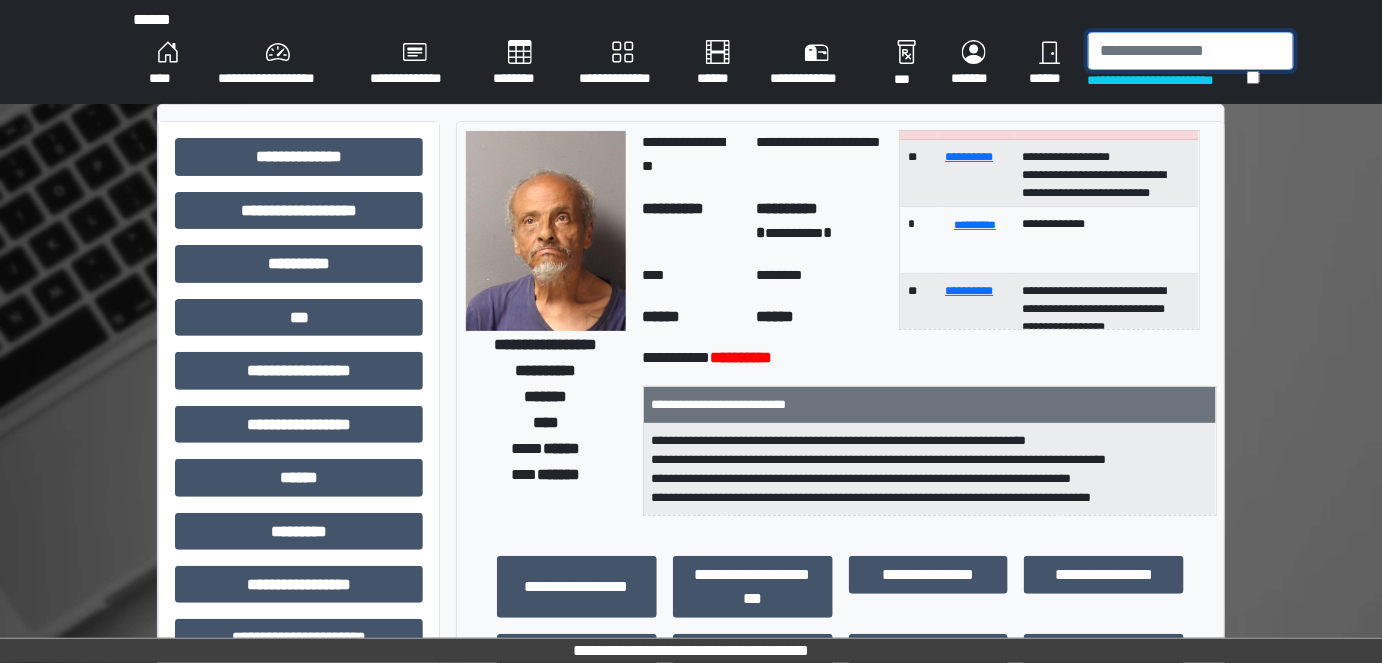 scroll, scrollTop: 185, scrollLeft: 0, axis: vertical 